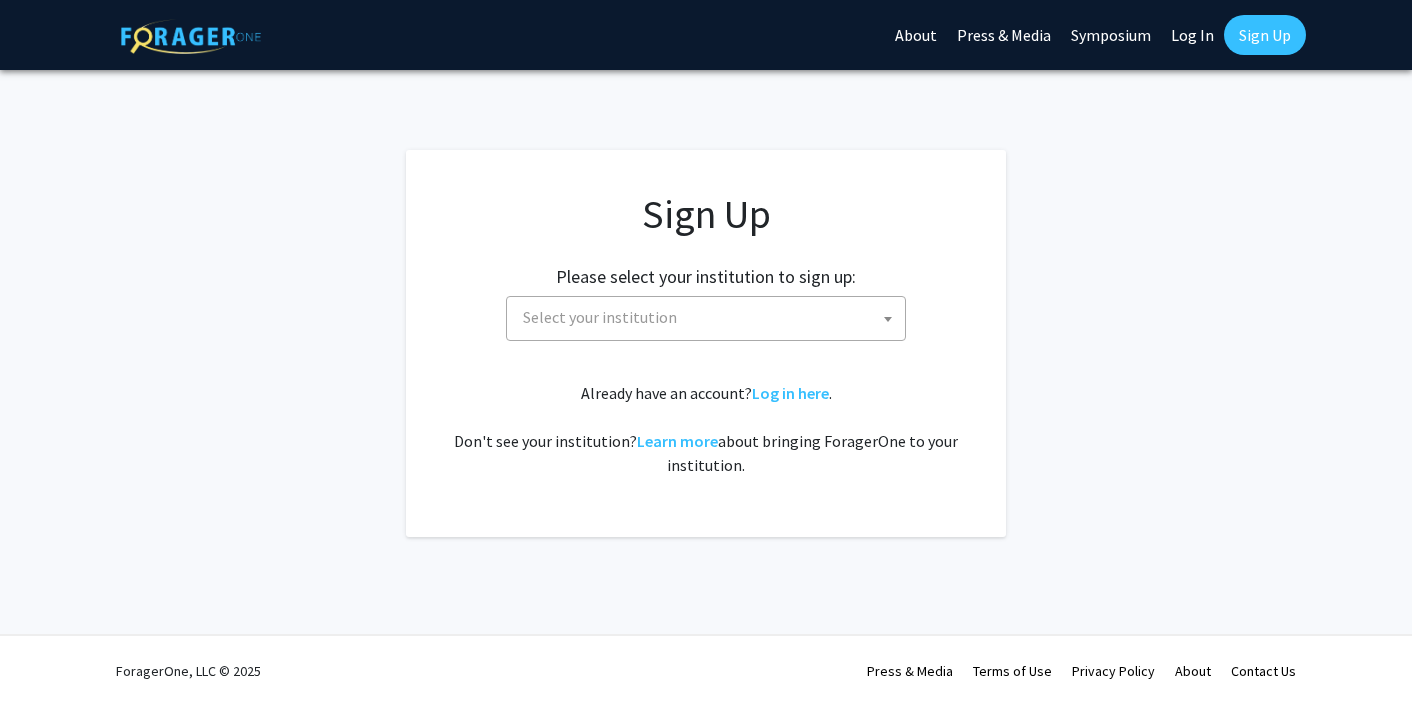 scroll, scrollTop: 0, scrollLeft: 0, axis: both 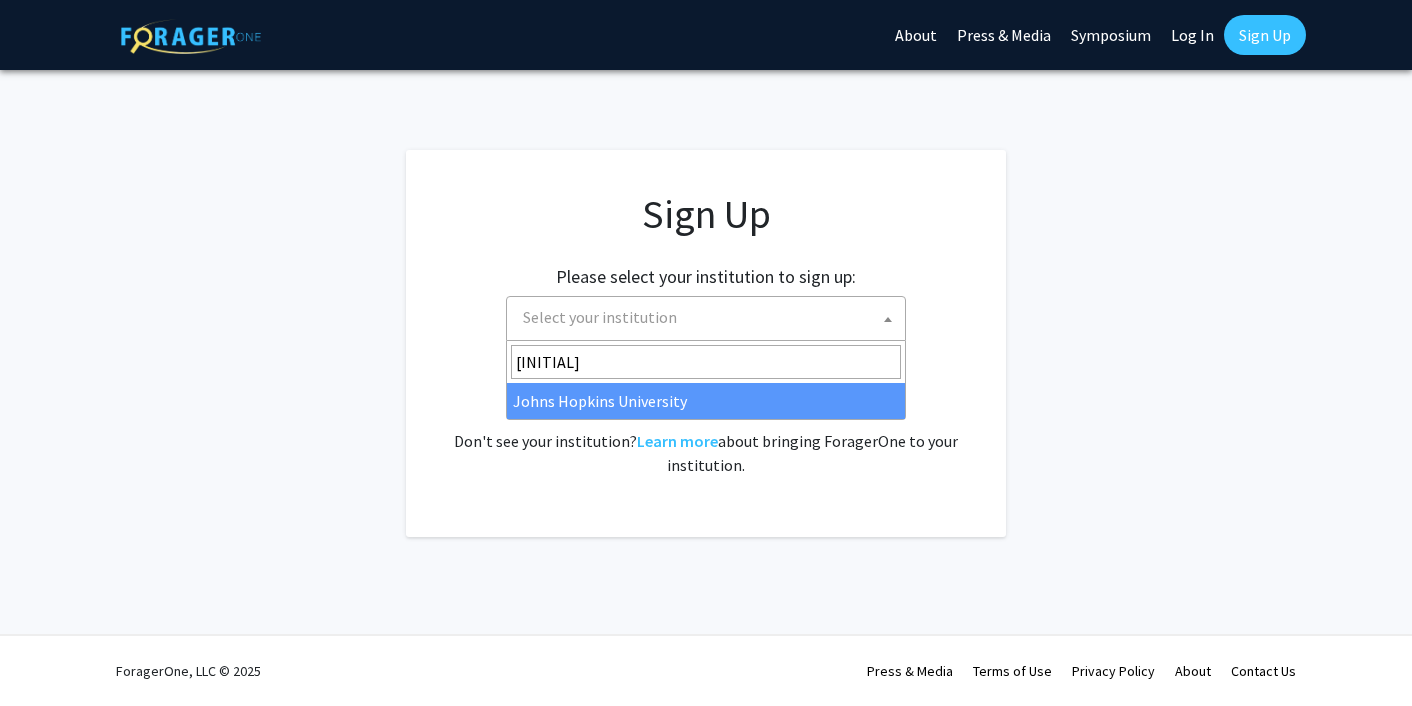 type on "[INITIAL]" 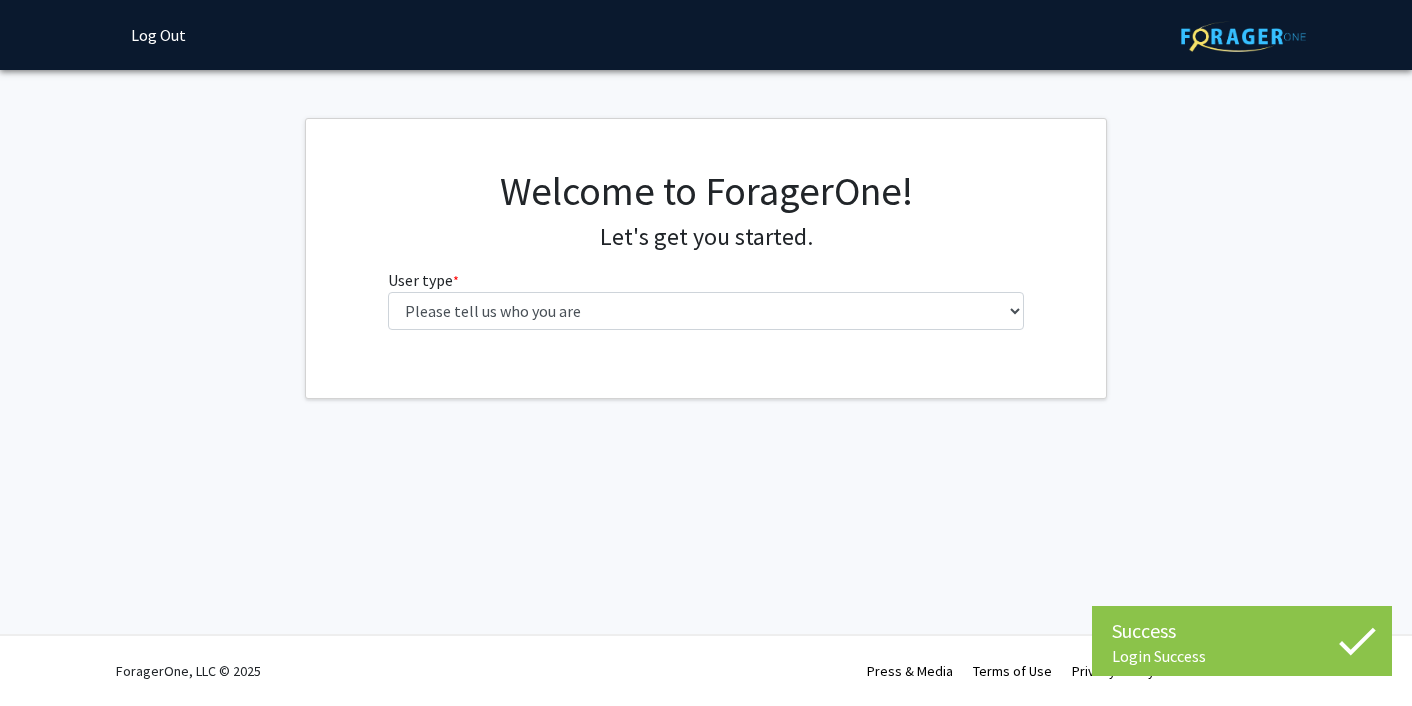 scroll, scrollTop: 0, scrollLeft: 0, axis: both 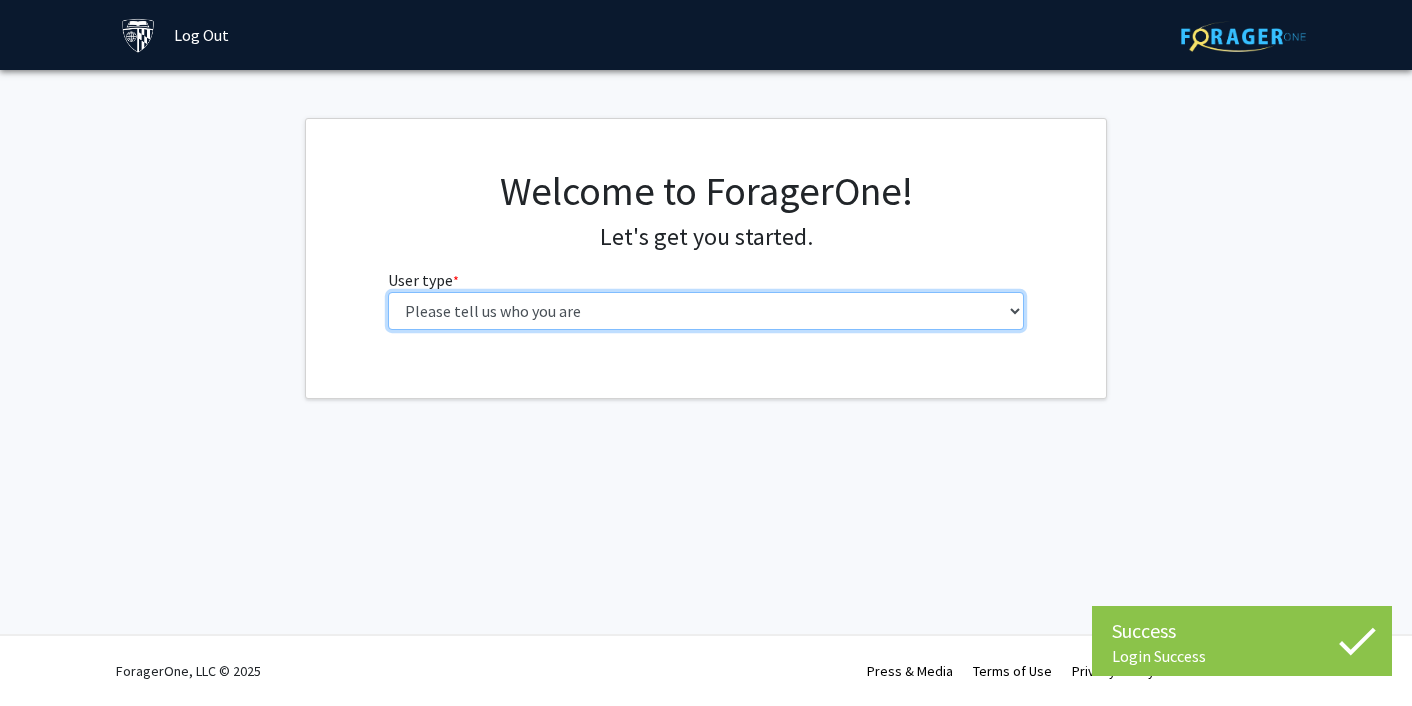 click on "Please tell us who you are  Undergraduate Student   Master's Student   Doctoral Candidate (PhD, MD, DMD, PharmD, etc.)   Postdoctoral Researcher / Research Staff / Medical Resident / Medical Fellow   Faculty   Administrative Staff" at bounding box center [706, 311] 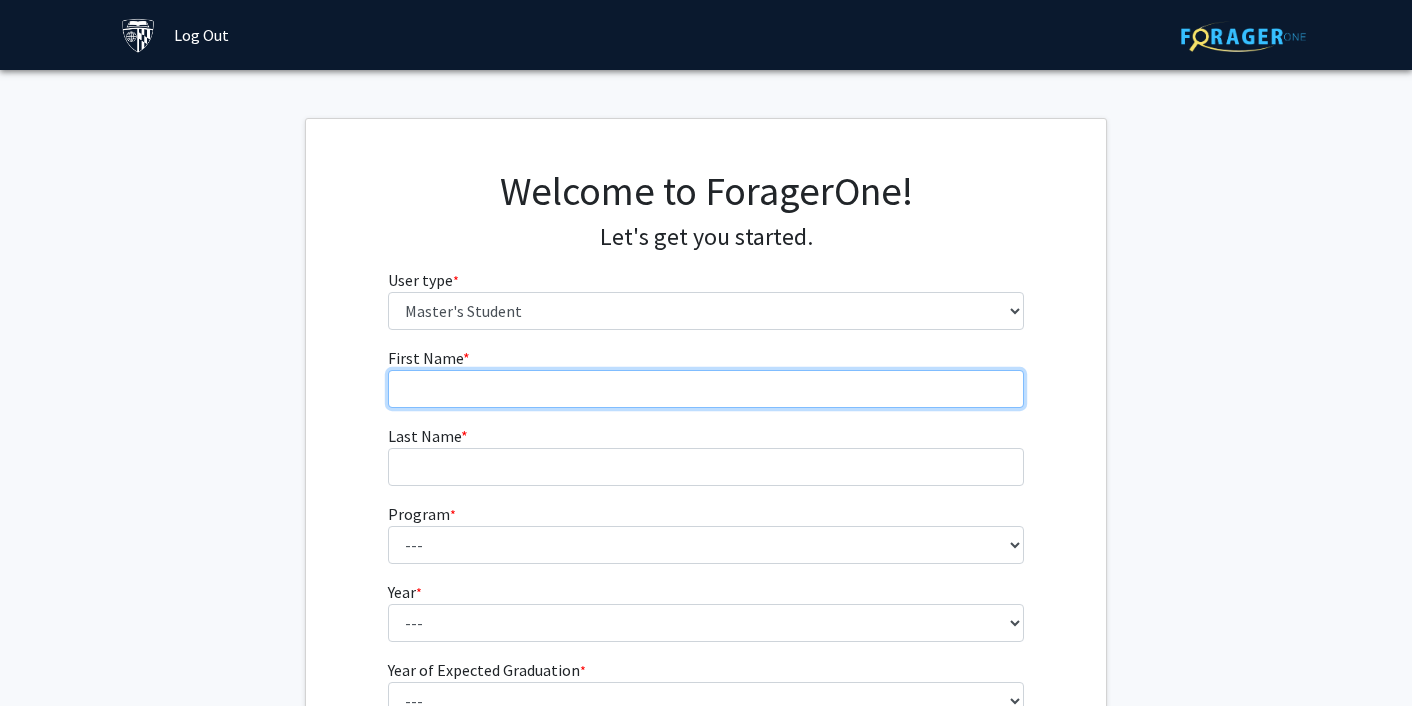 click on "First Name * required" at bounding box center [706, 389] 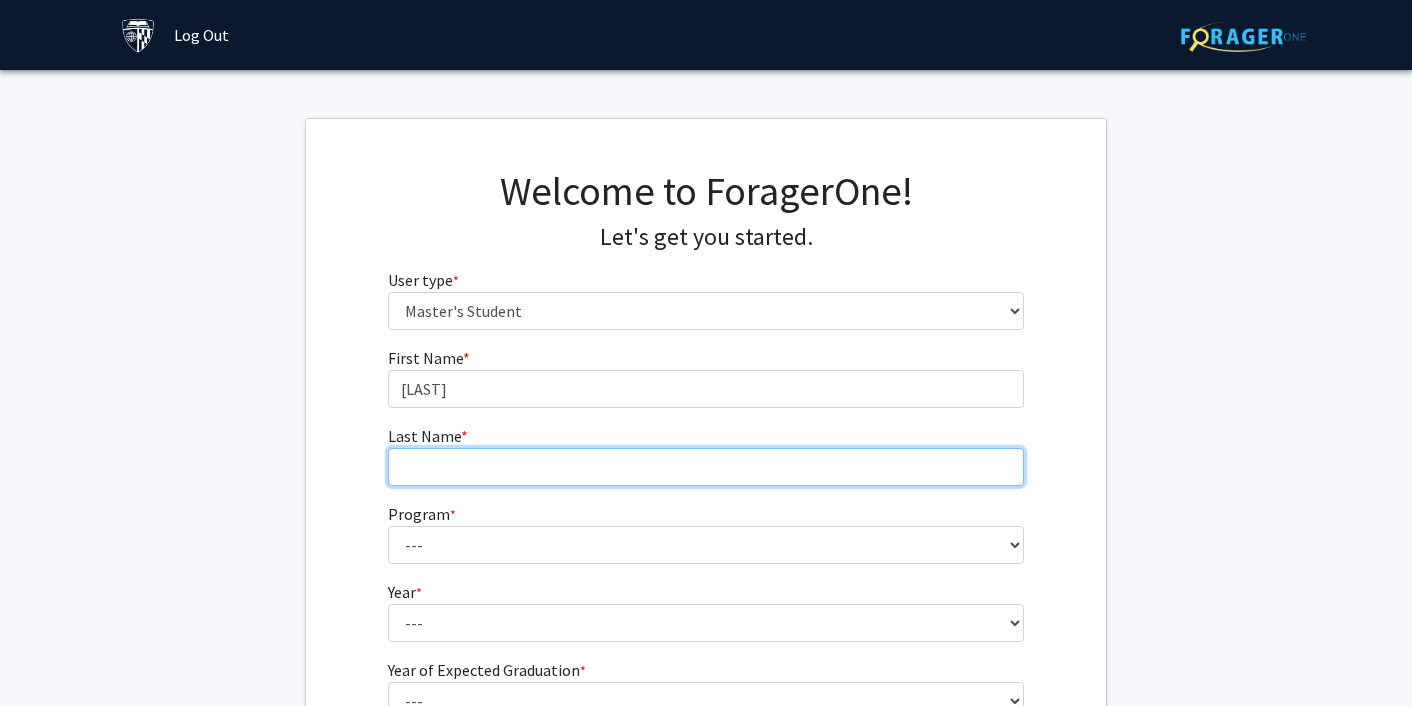 type on "Humair" 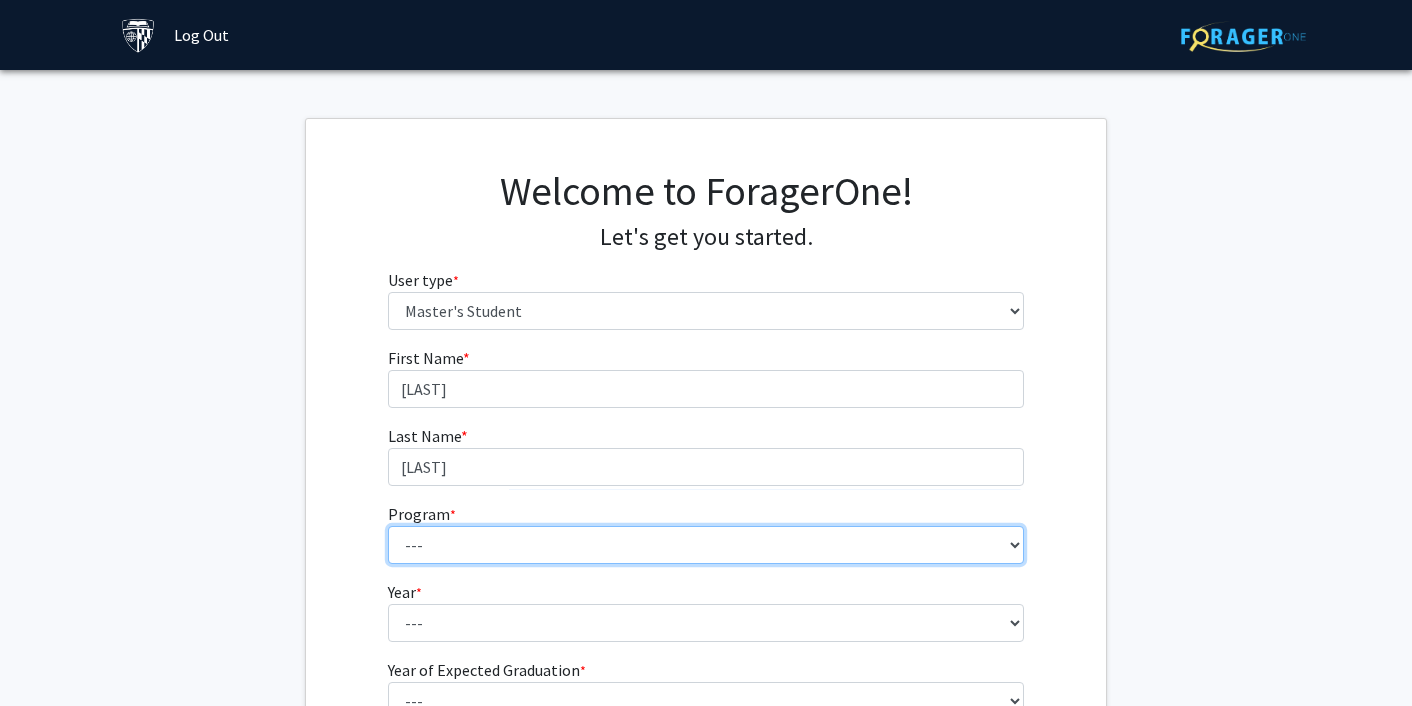 click on "---  Anatomy Education   Applied and Computational Mathematics   Applied Biomedical Engineering   Applied Economics   Applied Economics   Applied Health Sciences Informatics   Applied Mathematics and Statistics   Applied Physics   Applied Science in Community-Based Primary Health Care Programs in Global Health   Applied Science in Global Health Planning and Management   Applied Science in Humanitarian Health   Applied Science in Patient Safety and Healthcare Quality   Applied Science in Population Health Management   Applied Science in Spatial Analysis for Public Health   Artificial Intelligence   Audio Science: Acoustics   Audio Sciences: Recording and Production   Biochemistry and Molecular Biology   Bioengineering Innovation and Design   Bioethics   Bioinformatics   Biology   Biomedical Engineering   Biophysics   Biostatistics   Biotechnology   Biotechnology   Biotechnology Enterprise and Entrepreneurship   Business Administration   Business Analytics and Risk Management   Civil Engineering   Classics" at bounding box center (706, 545) 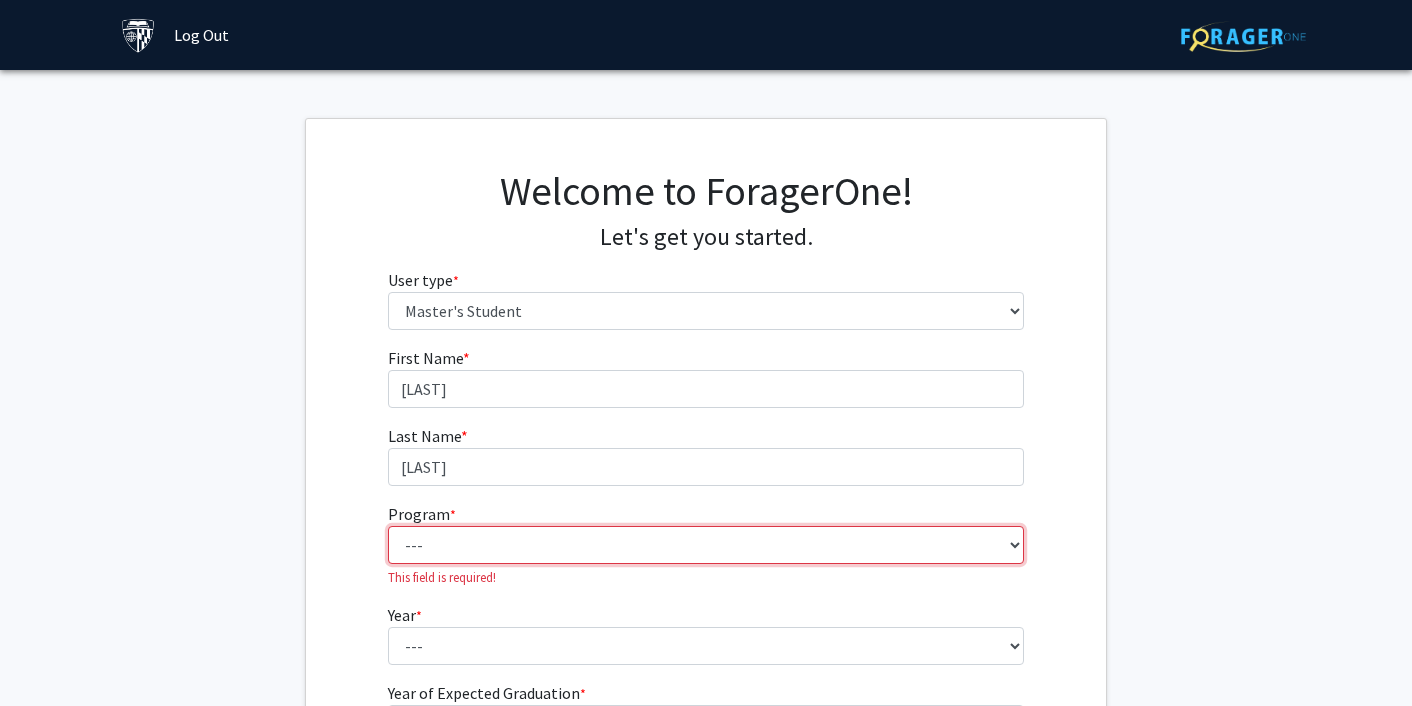 click on "---  Anatomy Education   Applied and Computational Mathematics   Applied Biomedical Engineering   Applied Economics   Applied Economics   Applied Health Sciences Informatics   Applied Mathematics and Statistics   Applied Physics   Applied Science in Community-Based Primary Health Care Programs in Global Health   Applied Science in Global Health Planning and Management   Applied Science in Humanitarian Health   Applied Science in Patient Safety and Healthcare Quality   Applied Science in Population Health Management   Applied Science in Spatial Analysis for Public Health   Artificial Intelligence   Audio Science: Acoustics   Audio Sciences: Recording and Production   Biochemistry and Molecular Biology   Bioengineering Innovation and Design   Bioethics   Bioinformatics   Biology   Biomedical Engineering   Biophysics   Biostatistics   Biotechnology   Biotechnology   Biotechnology Enterprise and Entrepreneurship   Business Administration   Business Analytics and Risk Management   Civil Engineering   Classics" at bounding box center (706, 545) 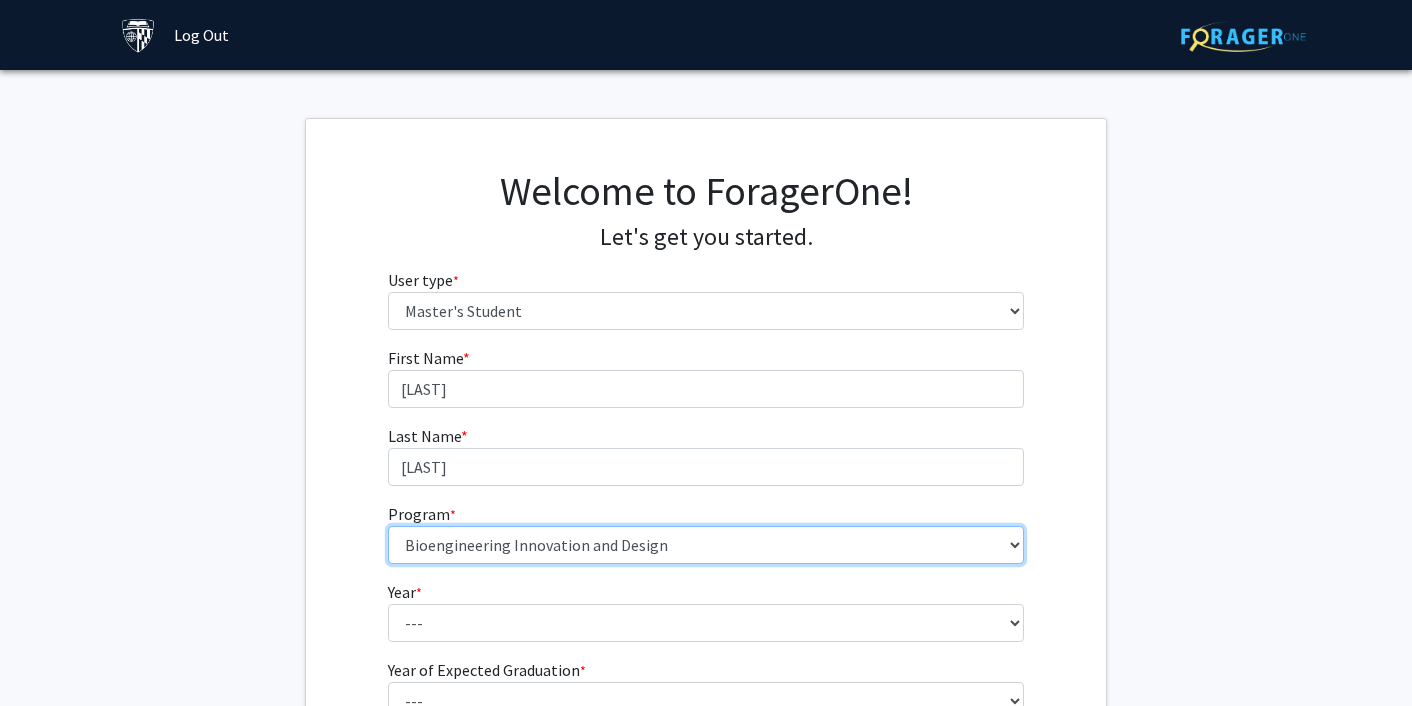 click on "---  Anatomy Education   Applied and Computational Mathematics   Applied Biomedical Engineering   Applied Economics   Applied Economics   Applied Health Sciences Informatics   Applied Mathematics and Statistics   Applied Physics   Applied Science in Community-Based Primary Health Care Programs in Global Health   Applied Science in Global Health Planning and Management   Applied Science in Humanitarian Health   Applied Science in Patient Safety and Healthcare Quality   Applied Science in Population Health Management   Applied Science in Spatial Analysis for Public Health   Artificial Intelligence   Audio Science: Acoustics   Audio Sciences: Recording and Production   Biochemistry and Molecular Biology   Bioengineering Innovation and Design   Bioethics   Bioinformatics   Biology   Biomedical Engineering   Biophysics   Biostatistics   Biotechnology   Biotechnology   Biotechnology Enterprise and Entrepreneurship   Business Administration   Business Analytics and Risk Management   Civil Engineering   Classics" at bounding box center [706, 545] 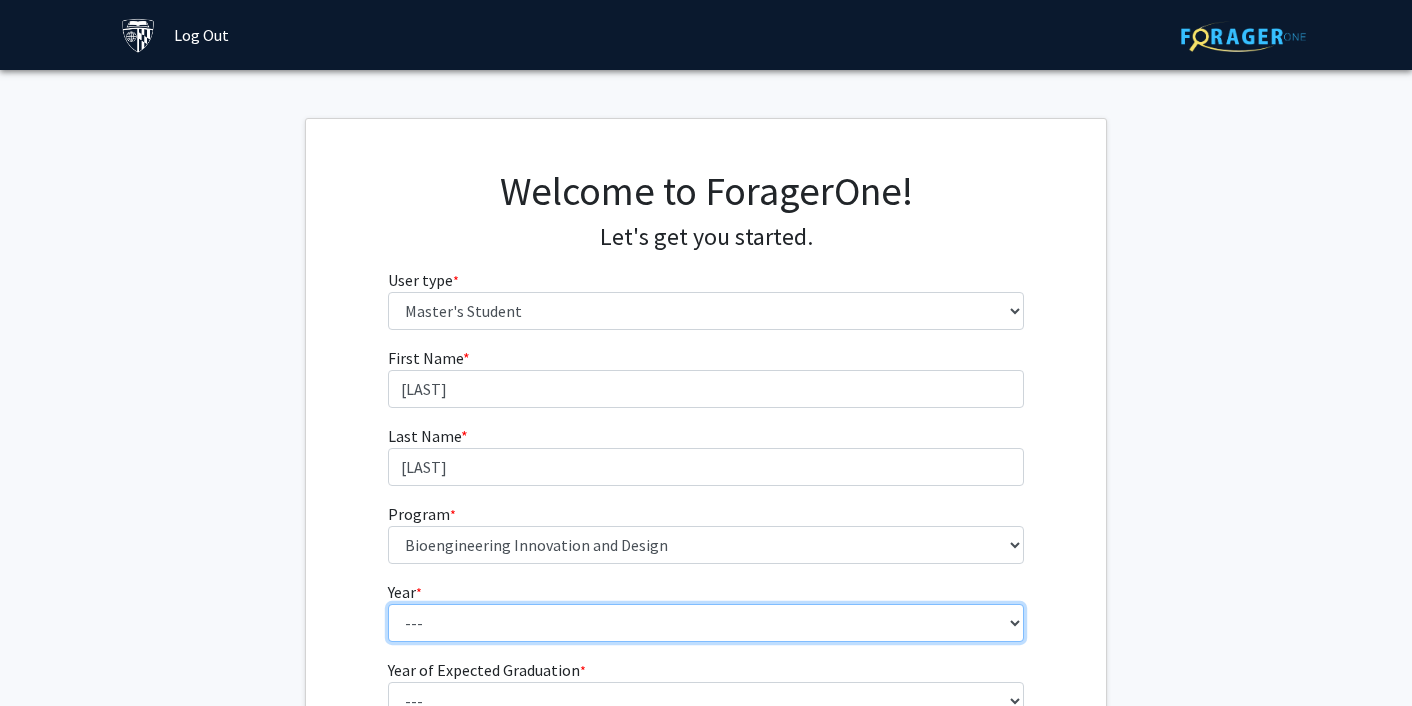 click on "---  First Year   Second Year" at bounding box center [706, 623] 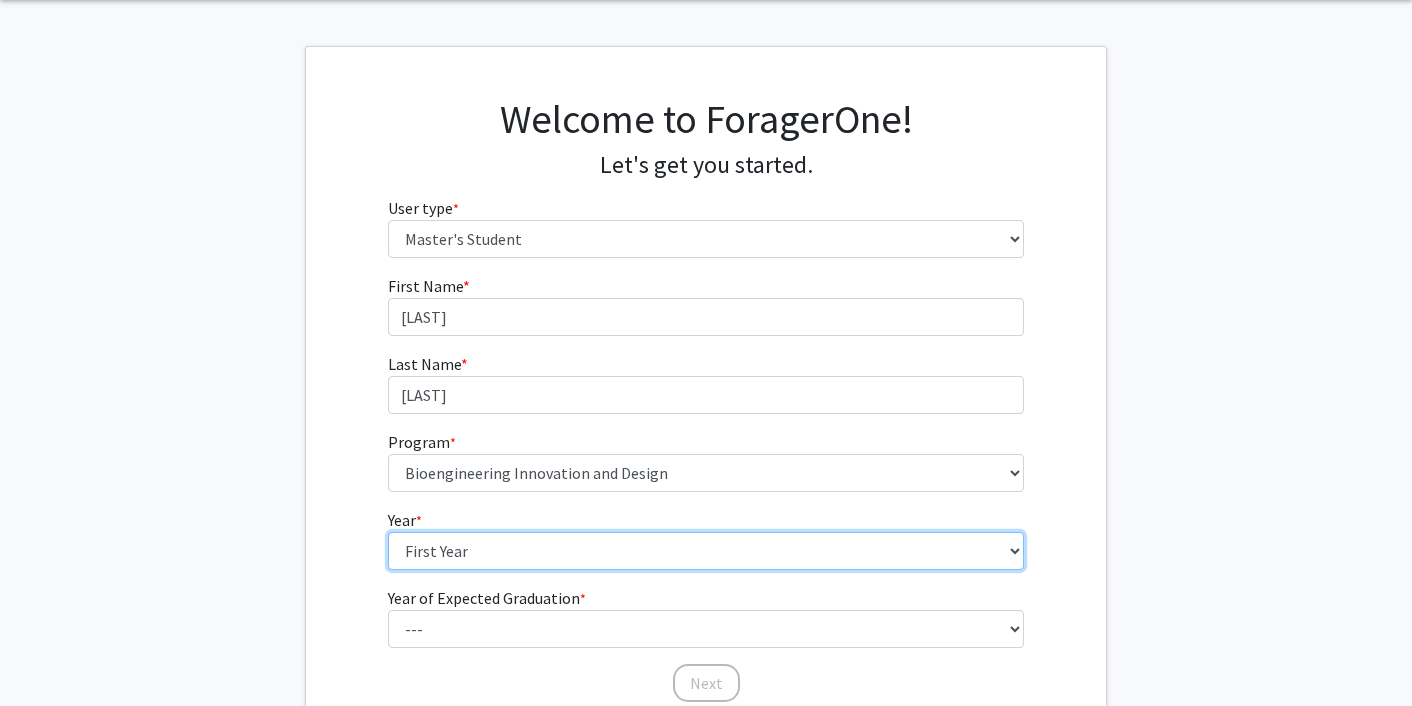 scroll, scrollTop: 76, scrollLeft: 0, axis: vertical 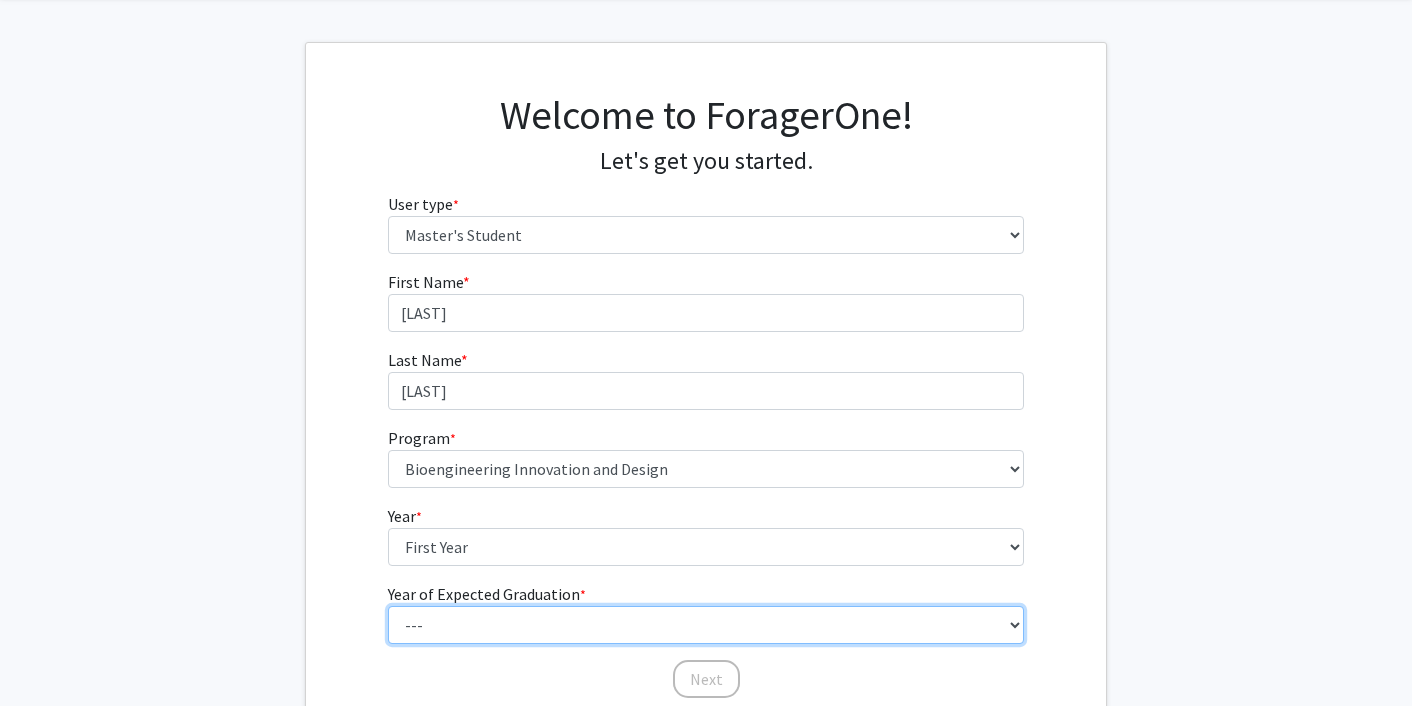 click on "---  2025   2026   2027   2028   2029   2030   2031   2032   2033   2034" at bounding box center (706, 625) 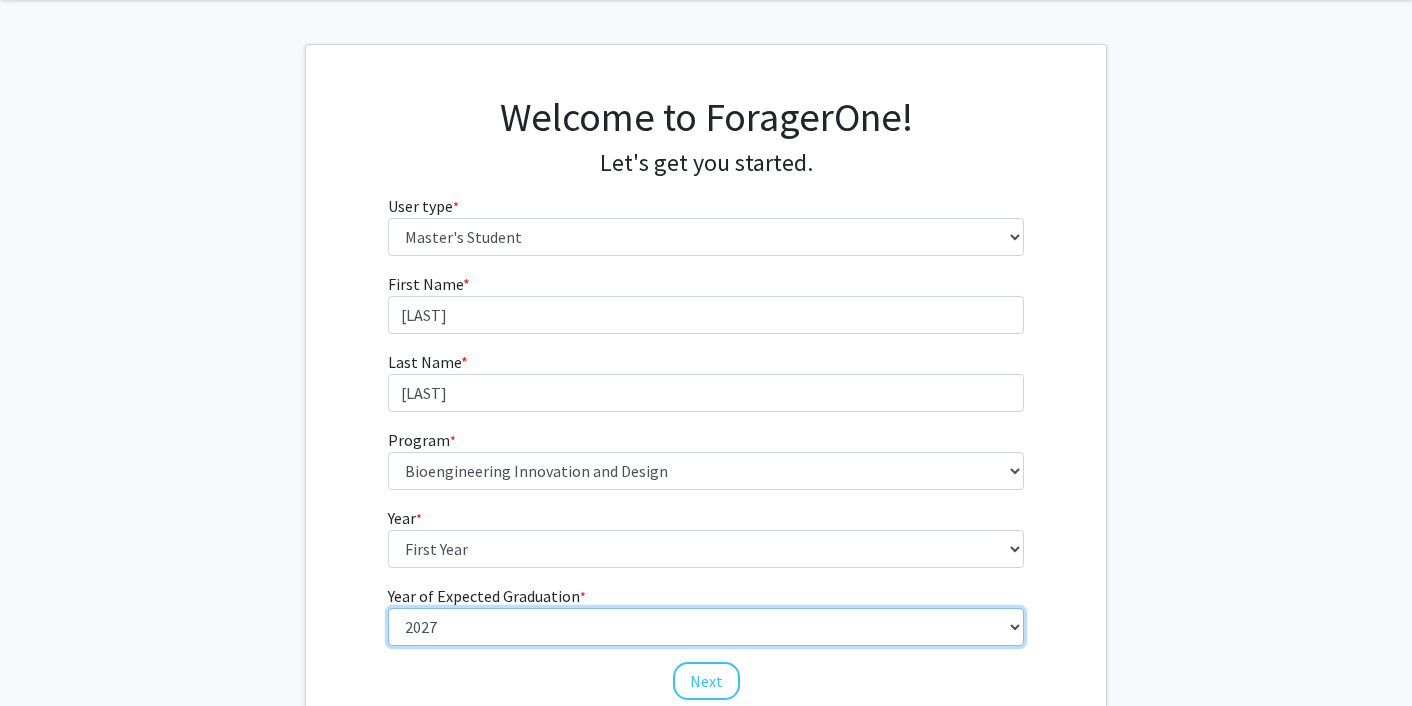 scroll, scrollTop: 134, scrollLeft: 0, axis: vertical 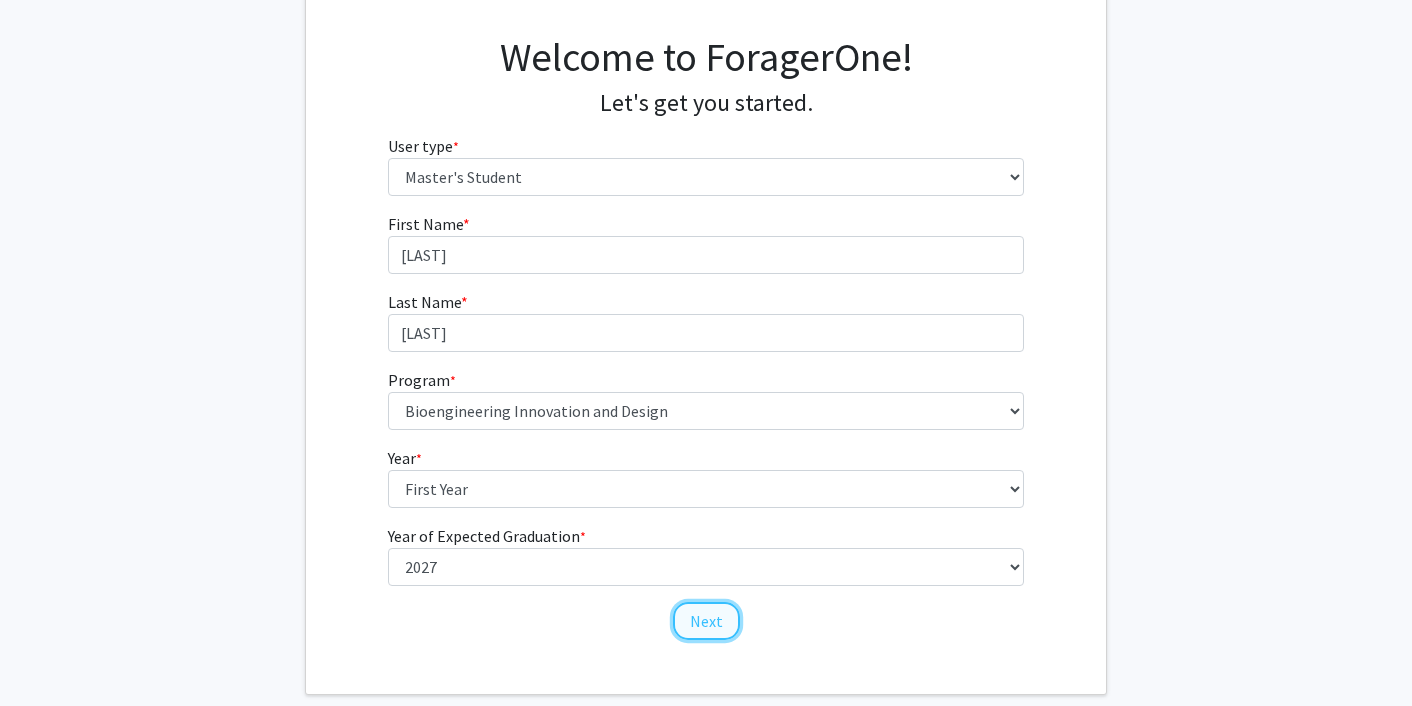 click on "Next" 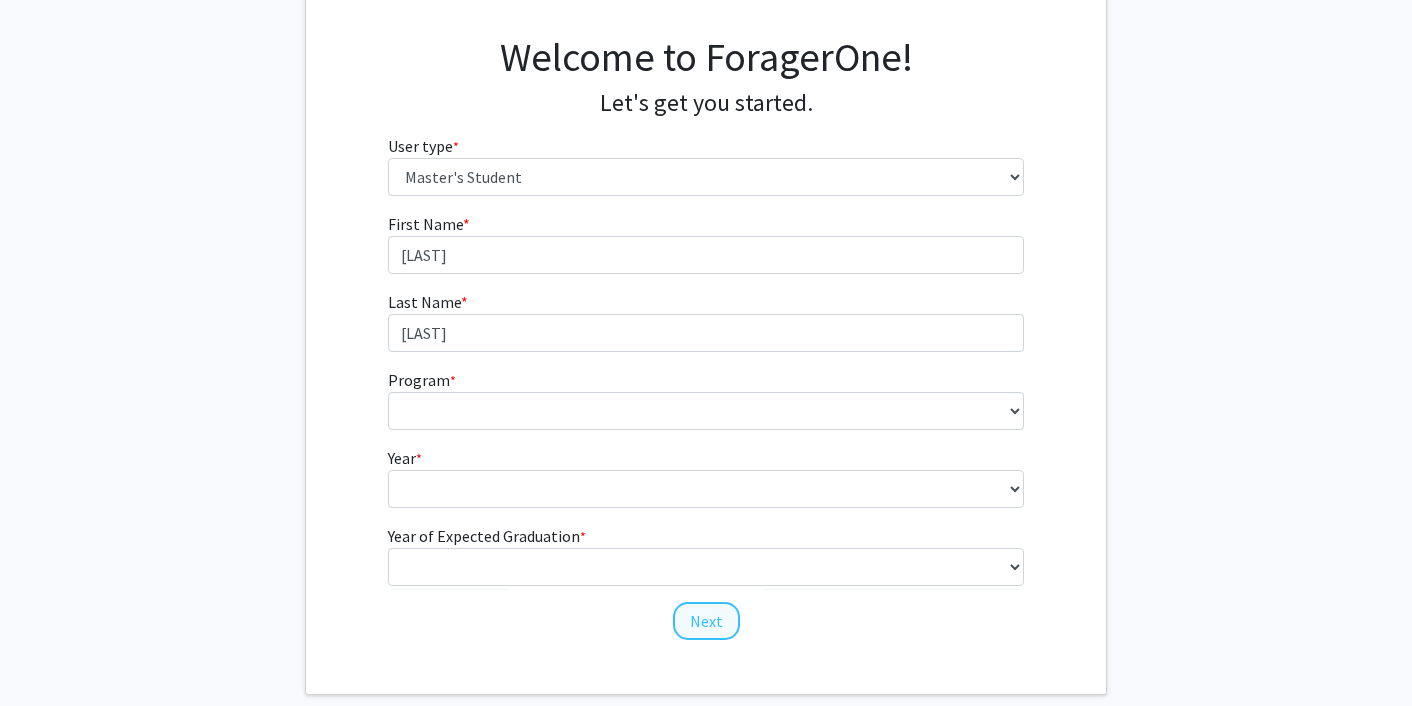 scroll, scrollTop: 0, scrollLeft: 0, axis: both 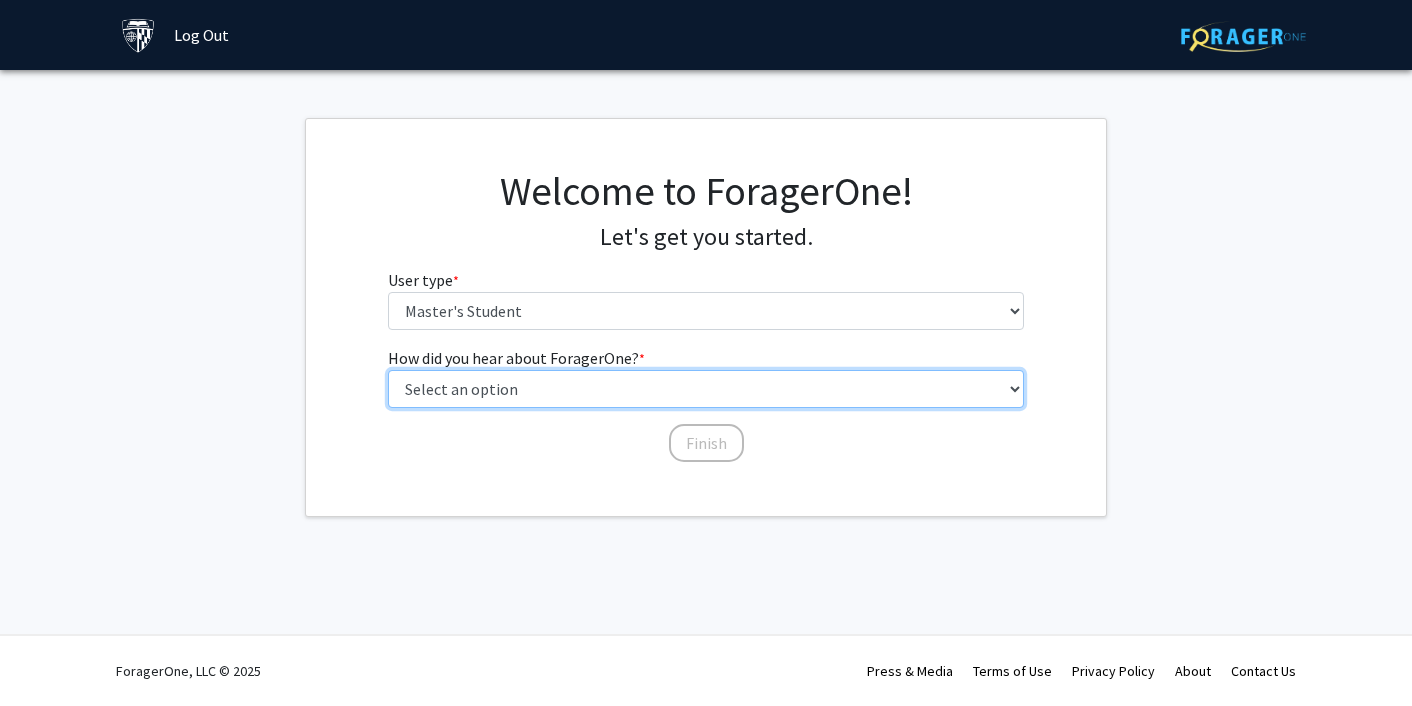 click on "Select an option  Peer/student recommendation   Faculty/staff recommendation   University website   University email or newsletter   Other" at bounding box center [706, 389] 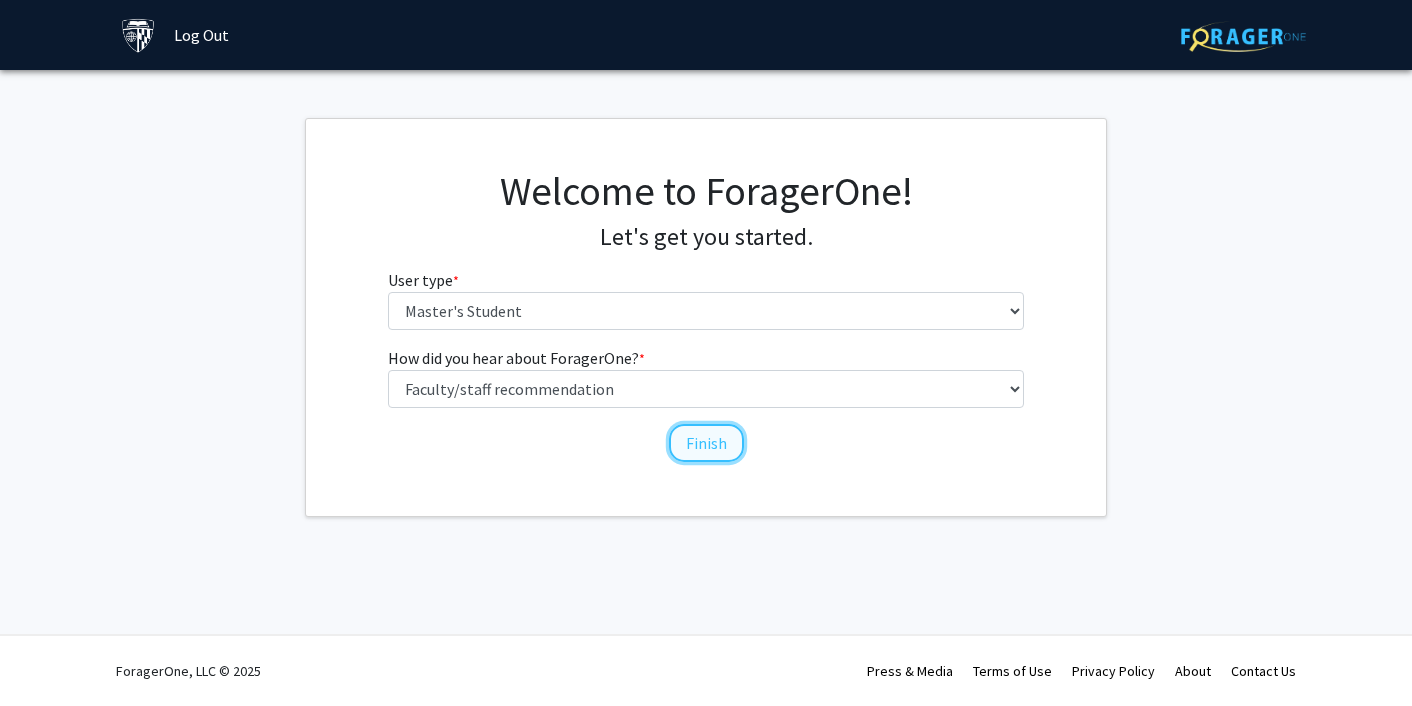 click on "Finish" 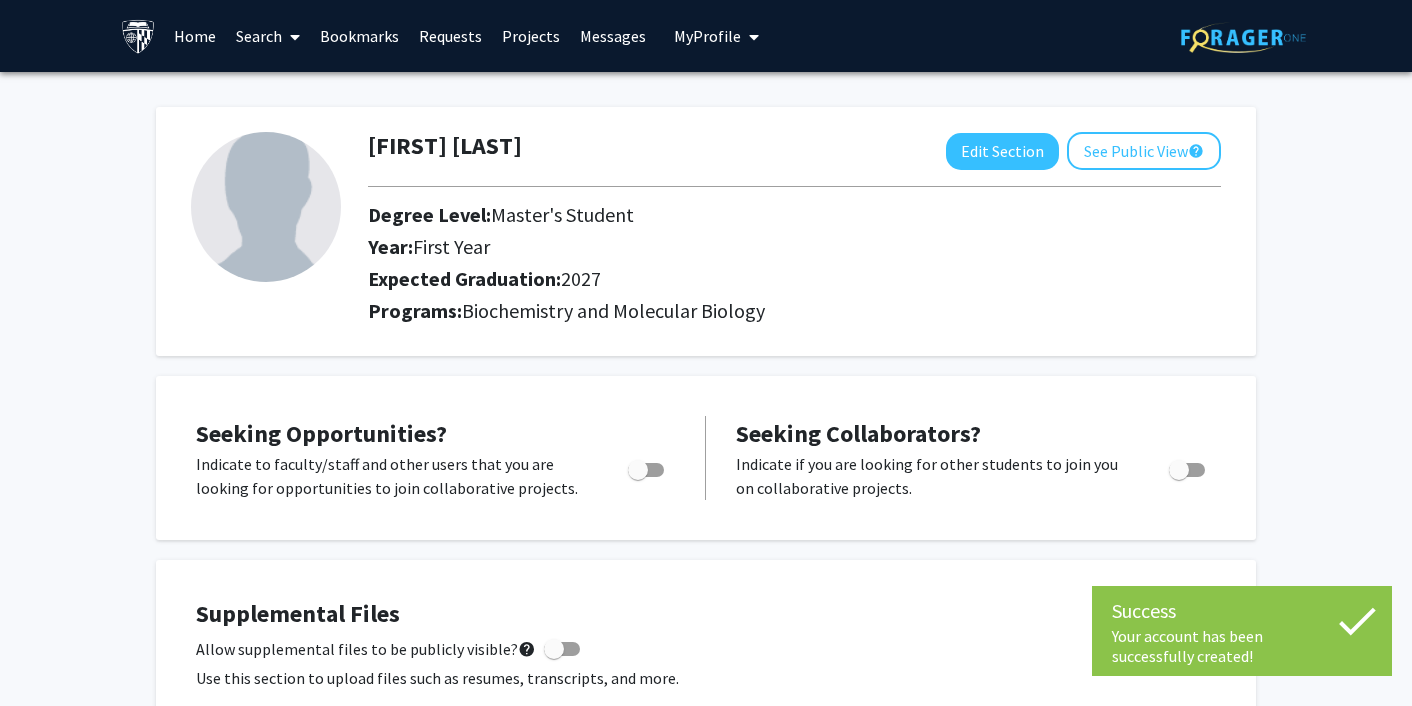 click at bounding box center [646, 470] 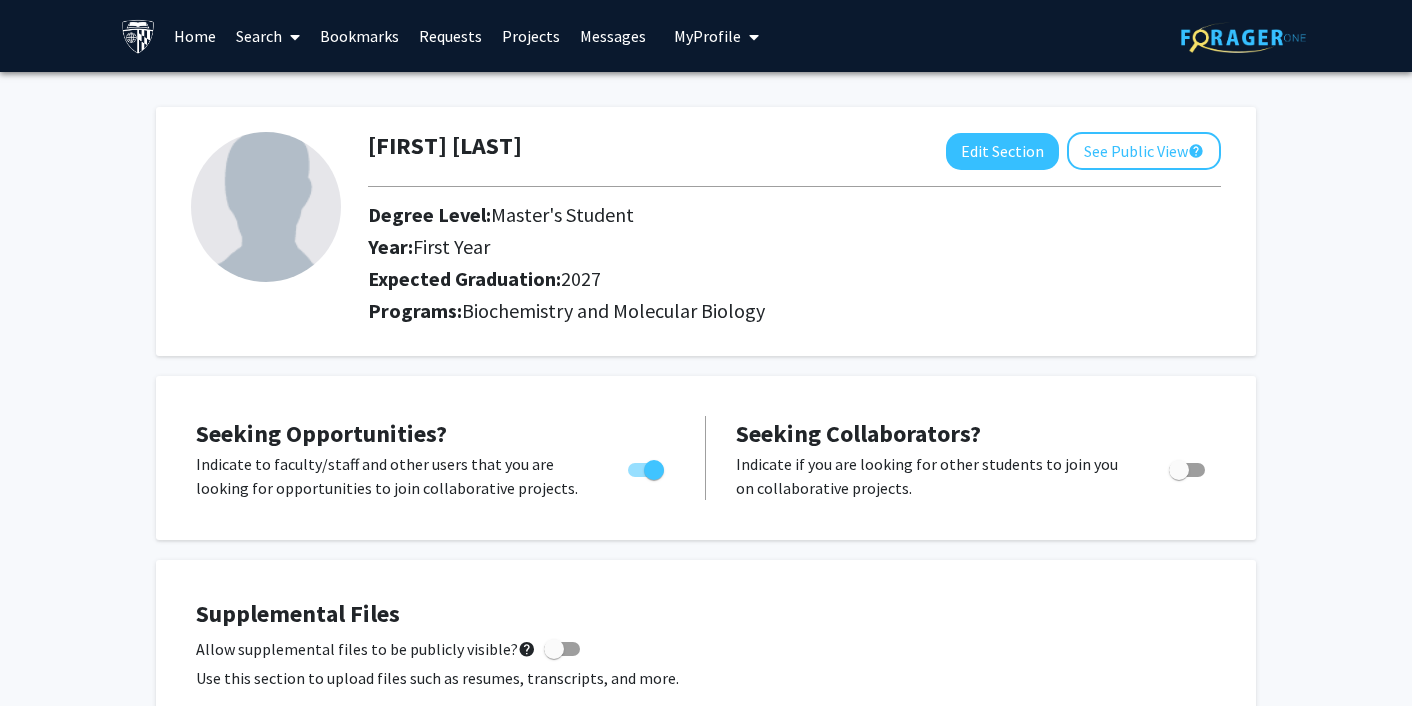 click at bounding box center [1179, 470] 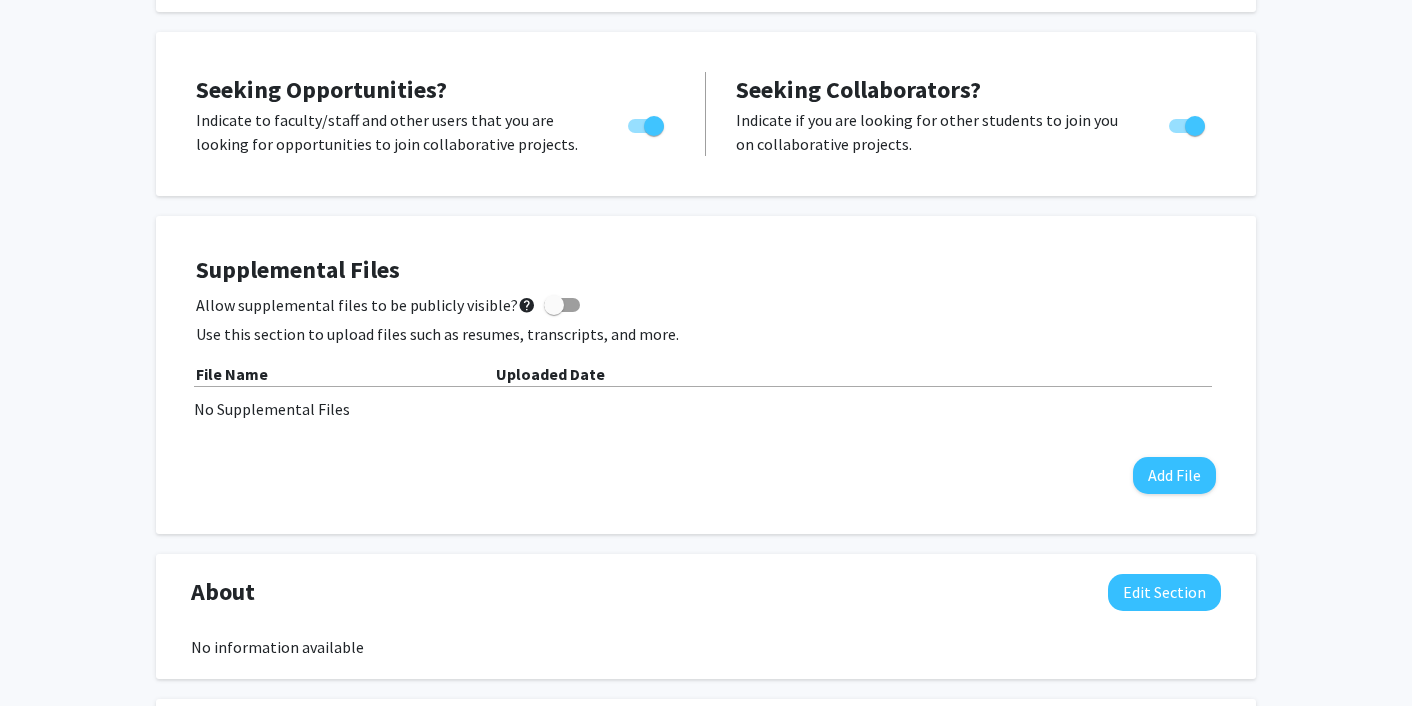 scroll, scrollTop: 0, scrollLeft: 0, axis: both 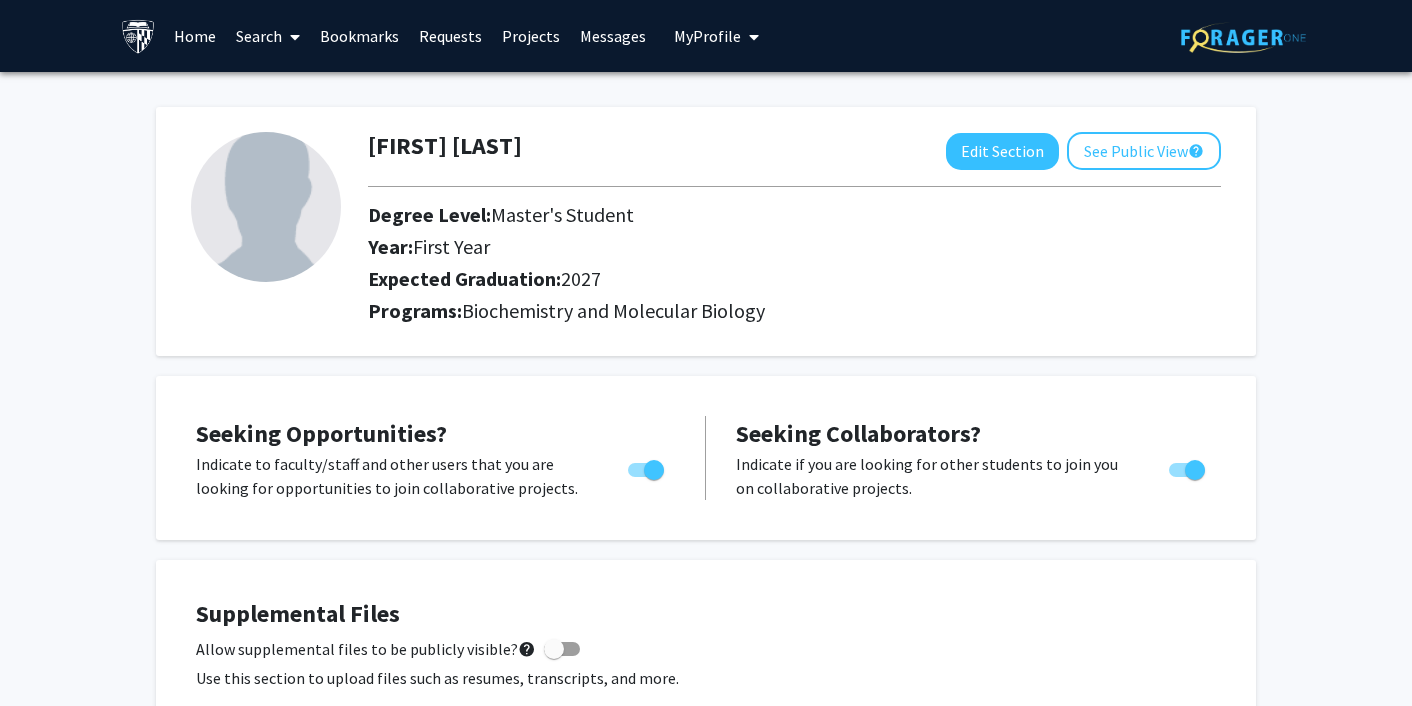 click on "Projects" at bounding box center (531, 36) 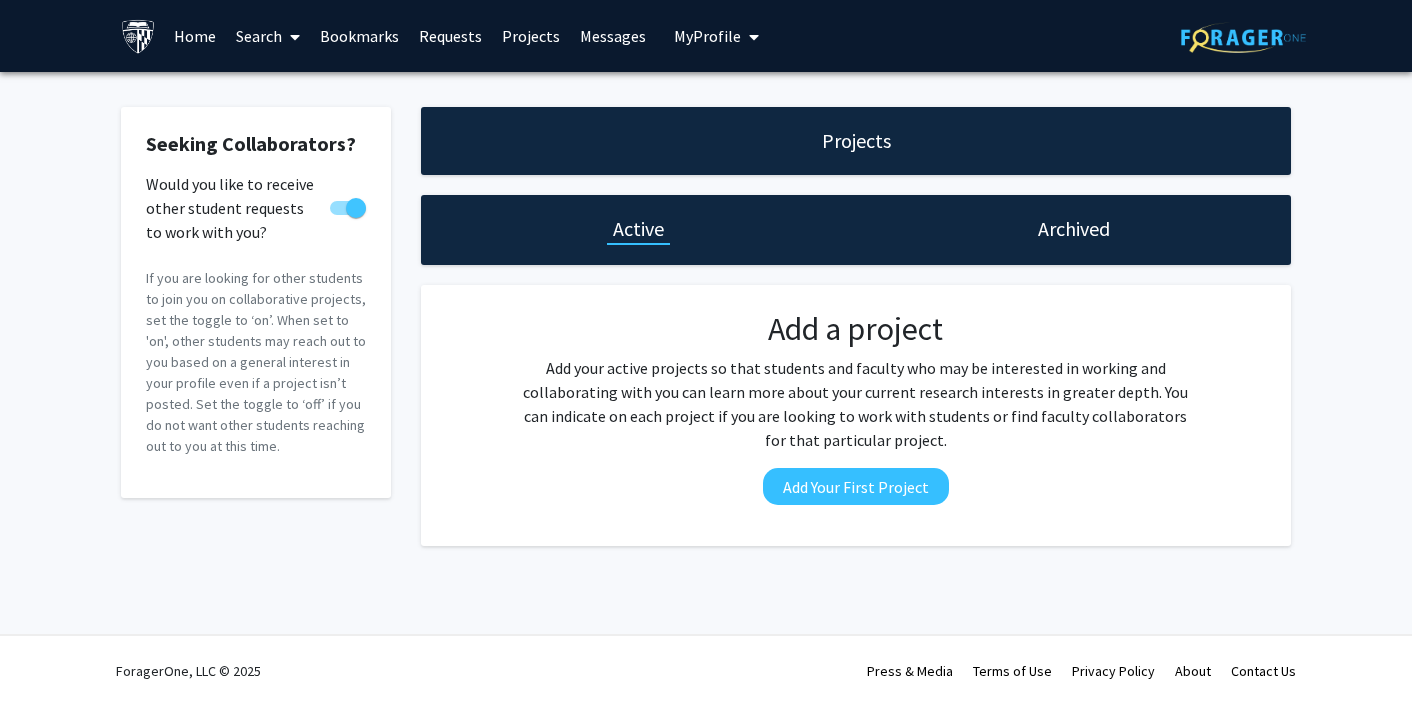 click on "Requests" at bounding box center (450, 36) 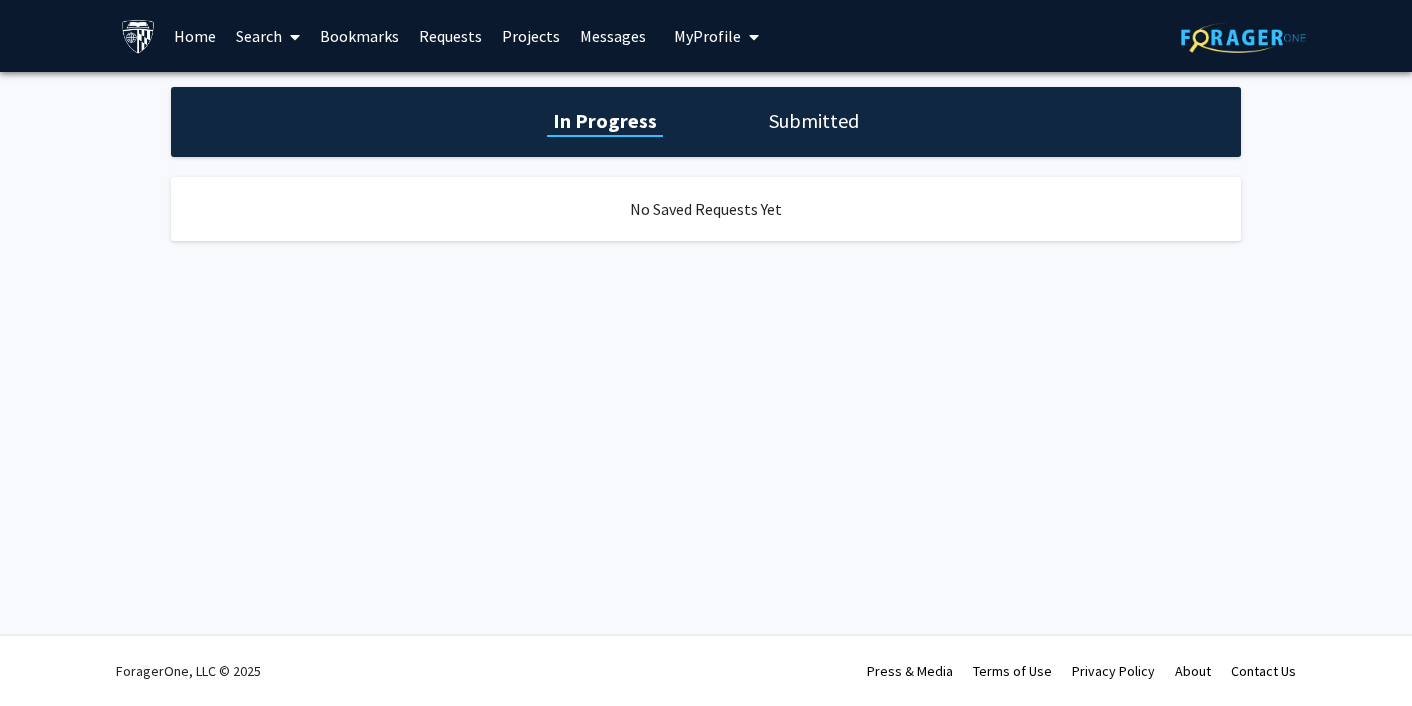 click on "Bookmarks" at bounding box center (359, 36) 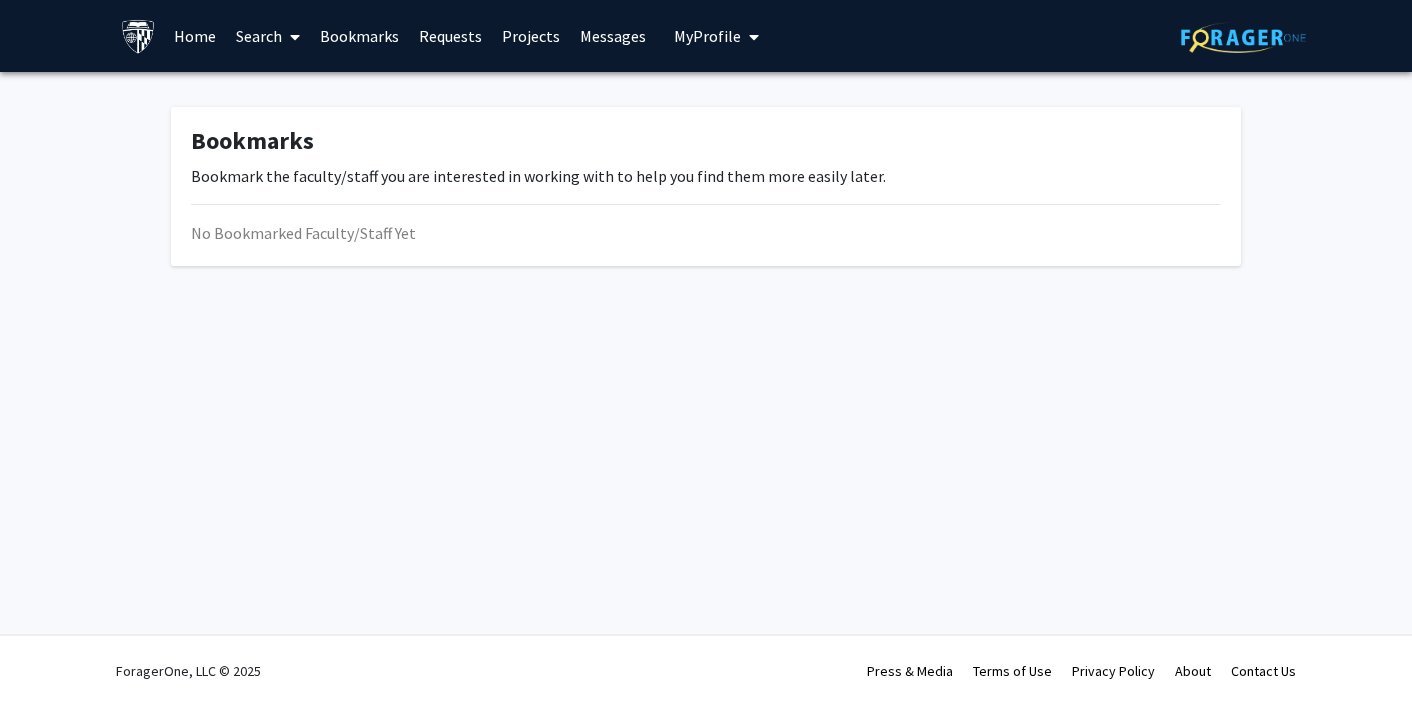 click on "Search" at bounding box center (268, 36) 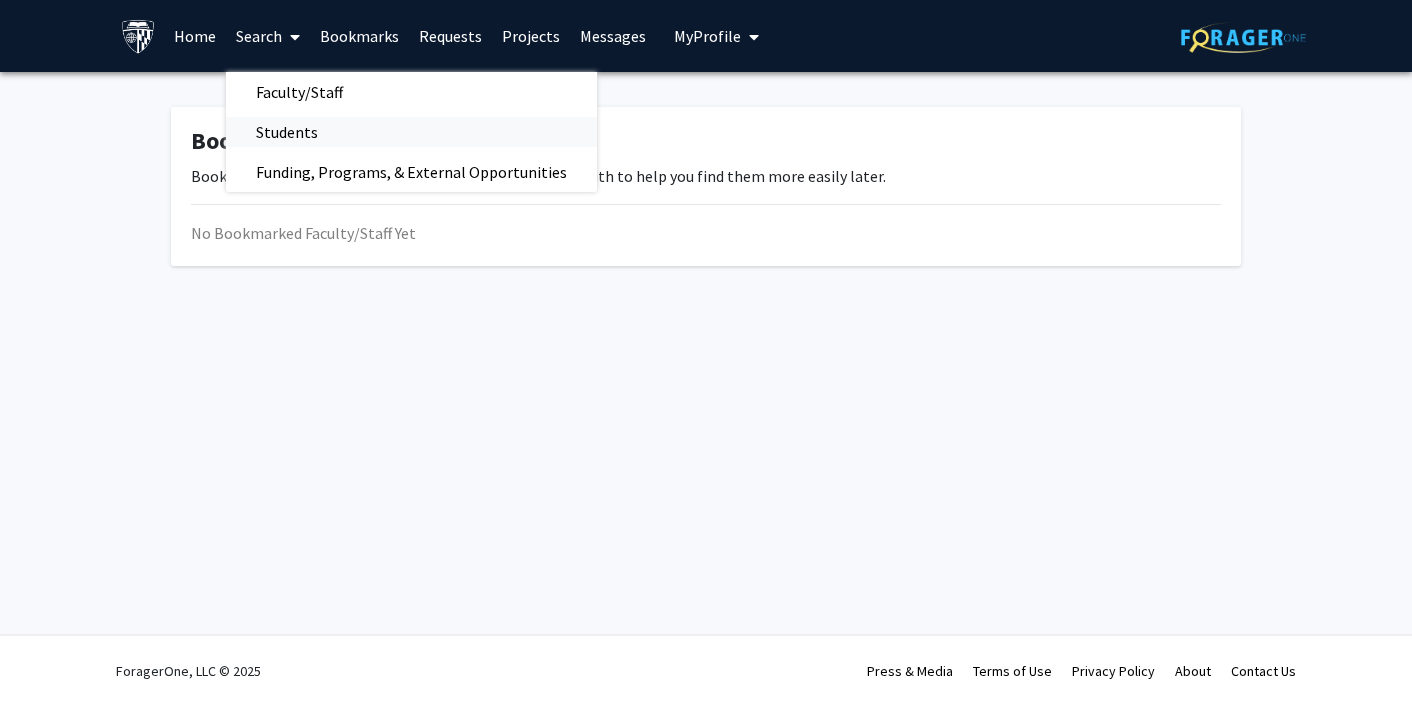 click on "Students" at bounding box center (287, 132) 